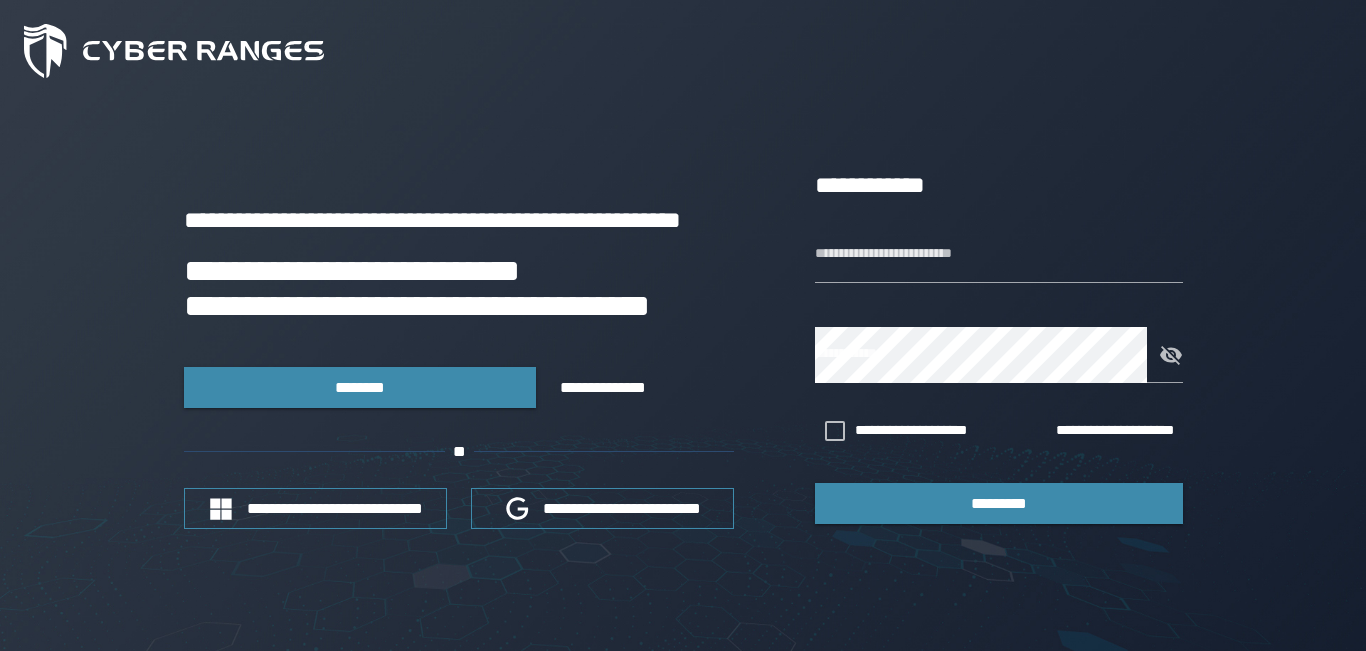 scroll, scrollTop: 0, scrollLeft: 0, axis: both 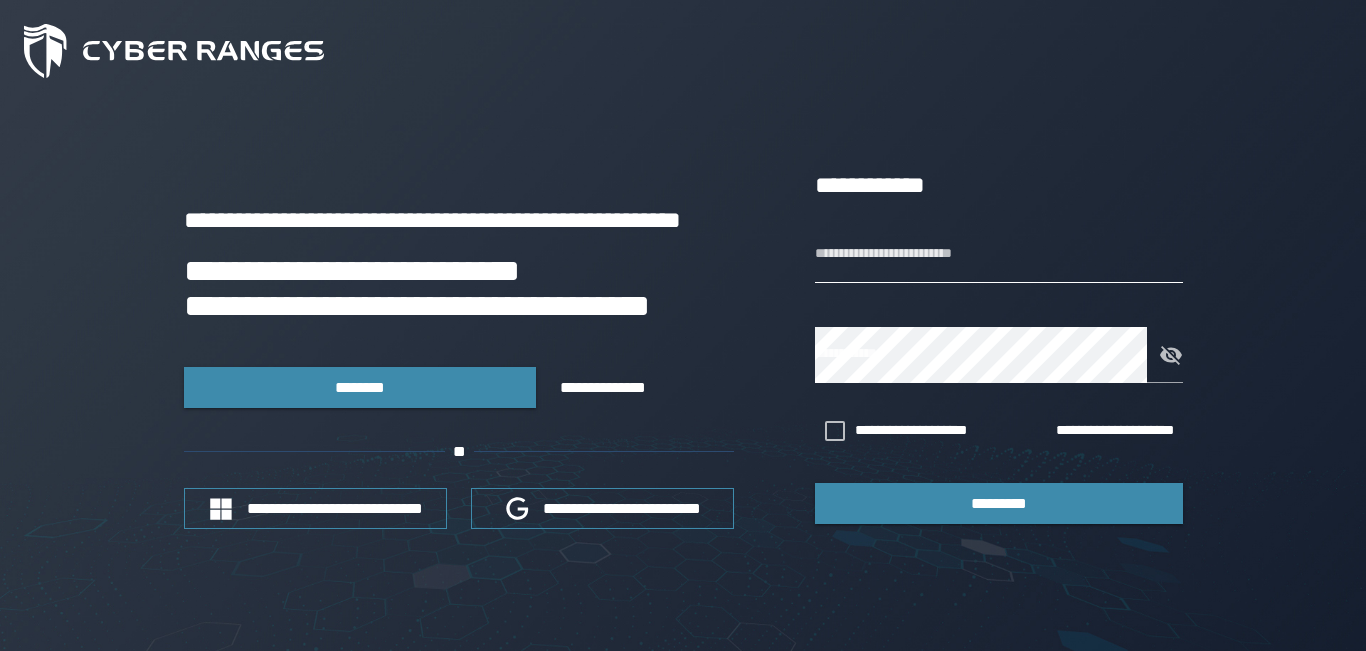 click on "**********" at bounding box center [999, 255] 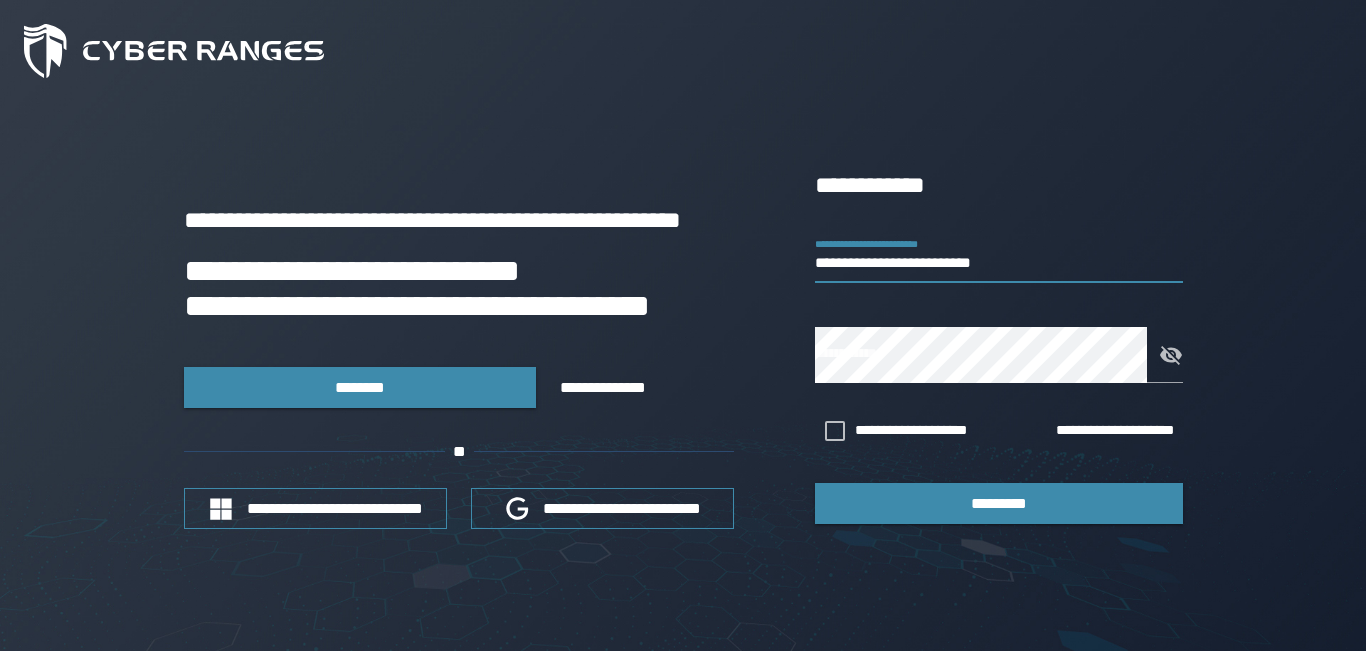type on "**********" 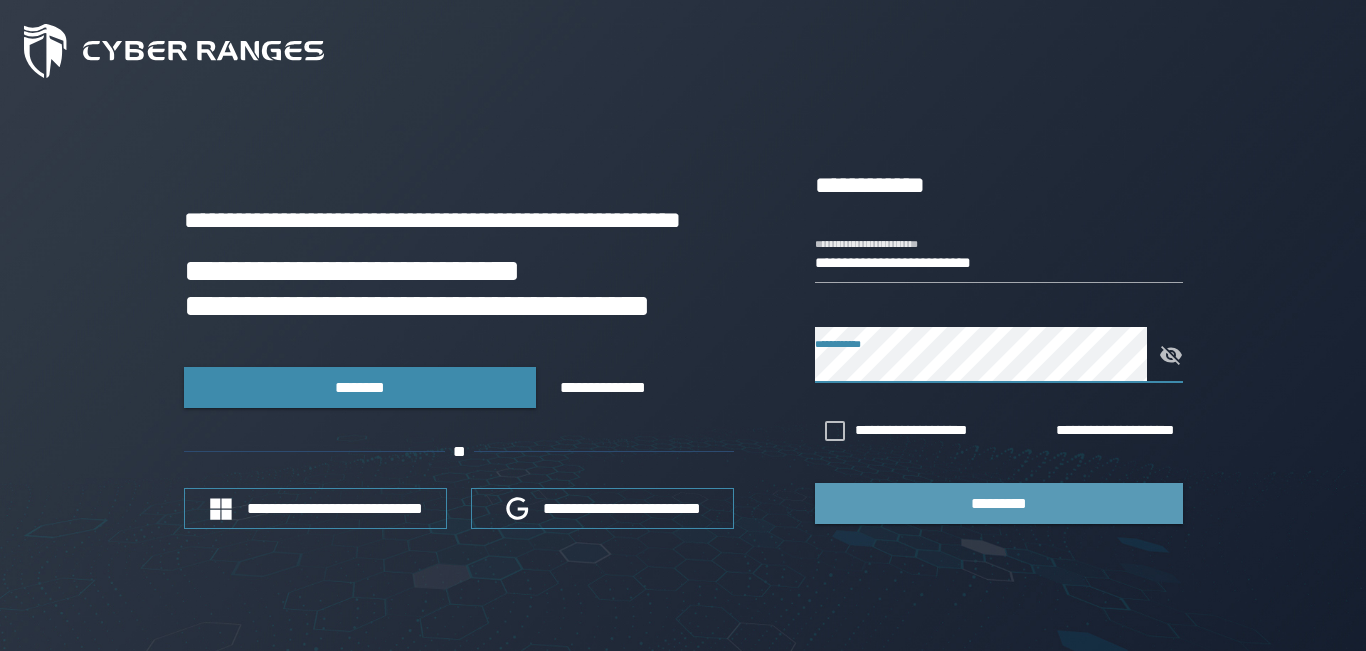 click on "*********" at bounding box center (999, 503) 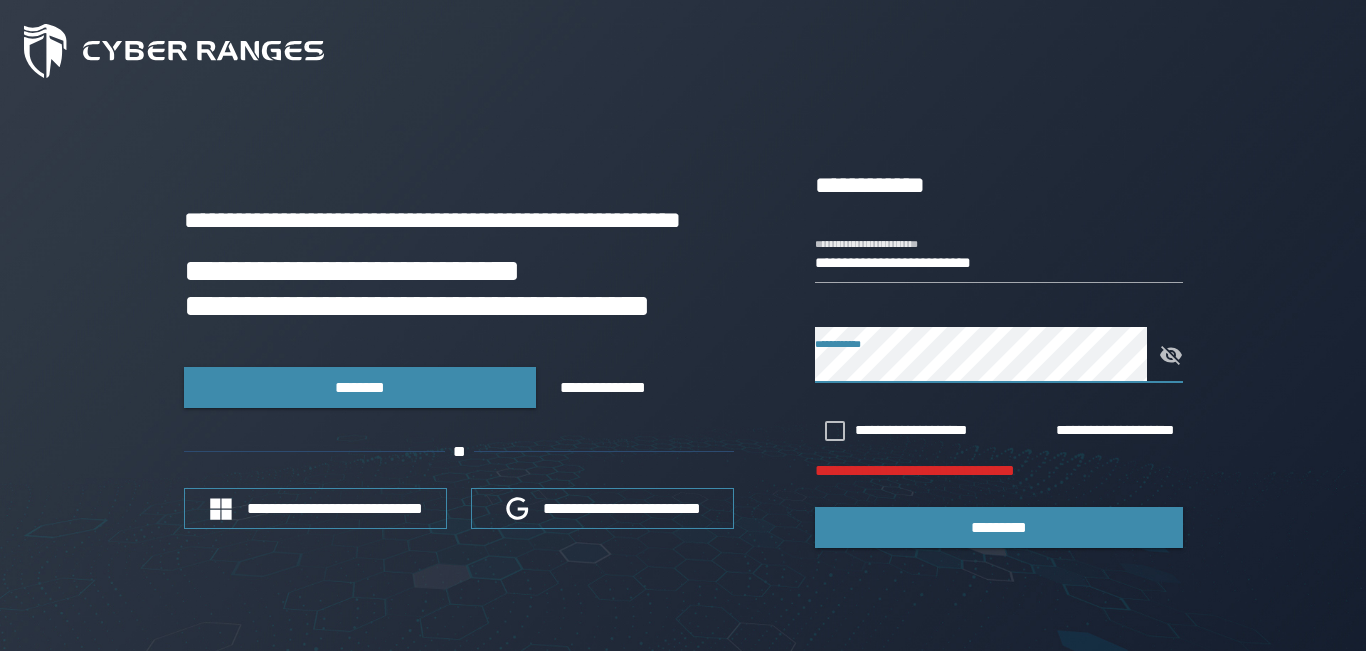 click on "**********" at bounding box center (683, 377) 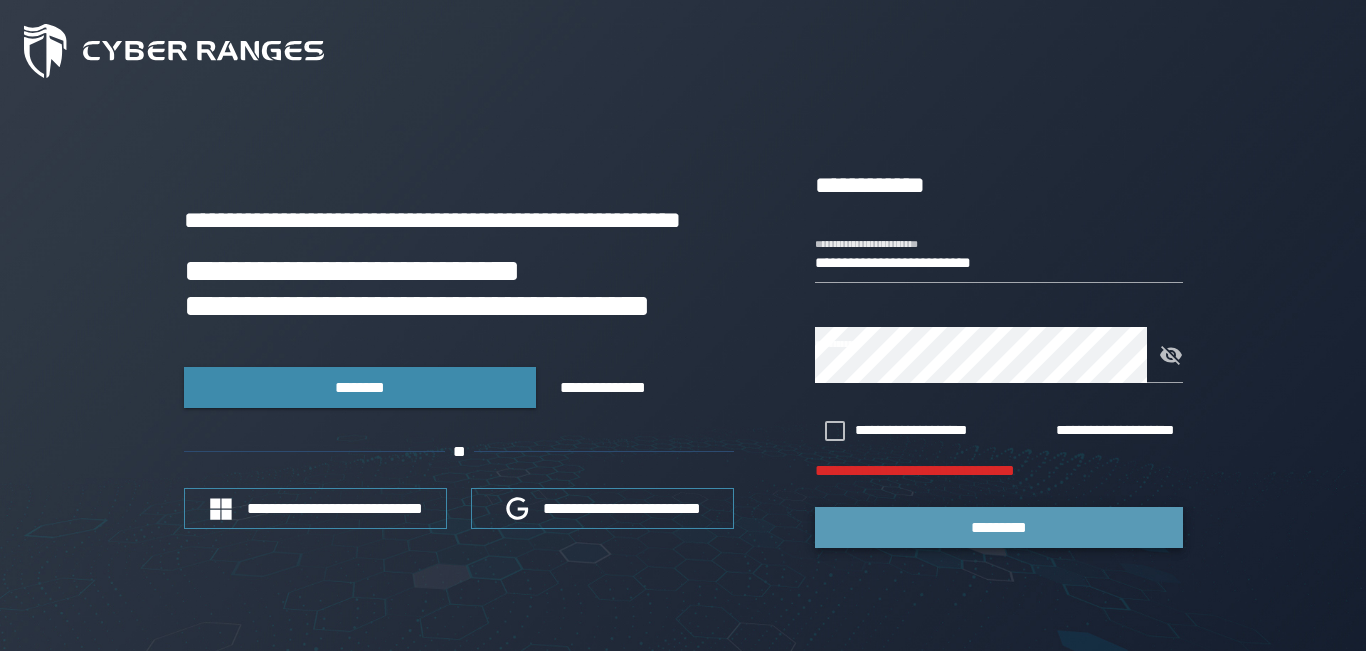click on "*********" at bounding box center (999, 527) 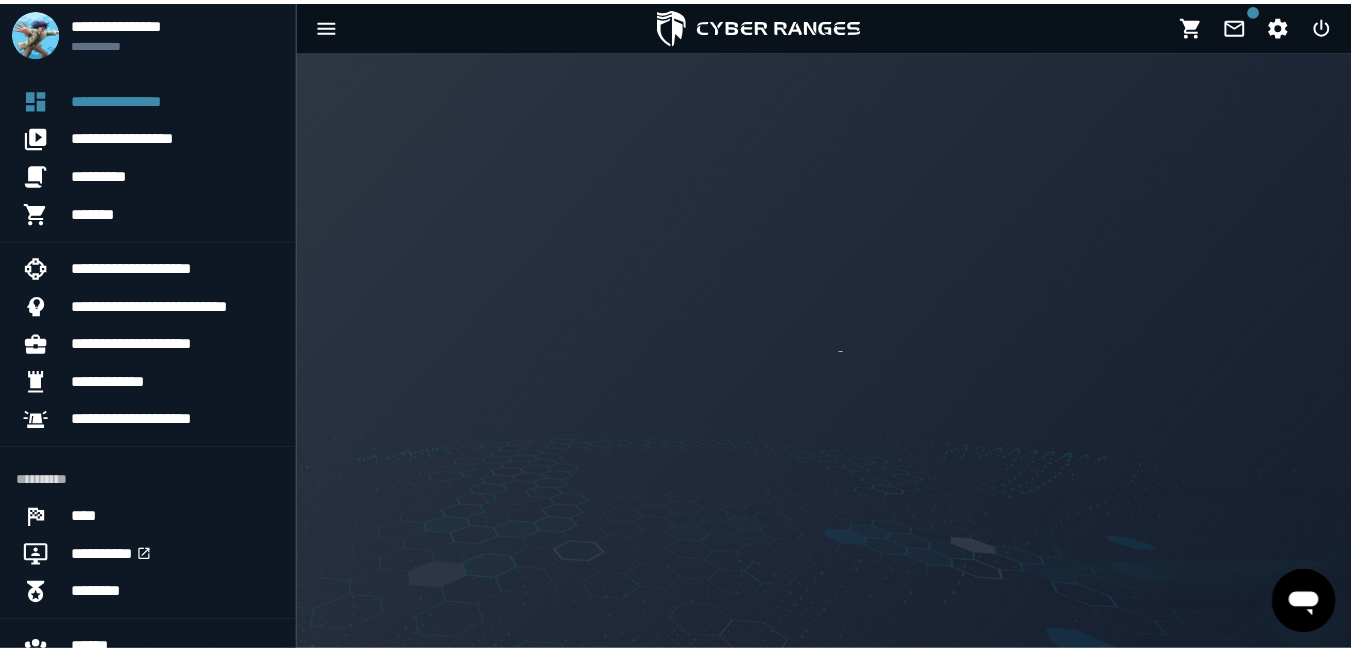 scroll, scrollTop: 0, scrollLeft: 0, axis: both 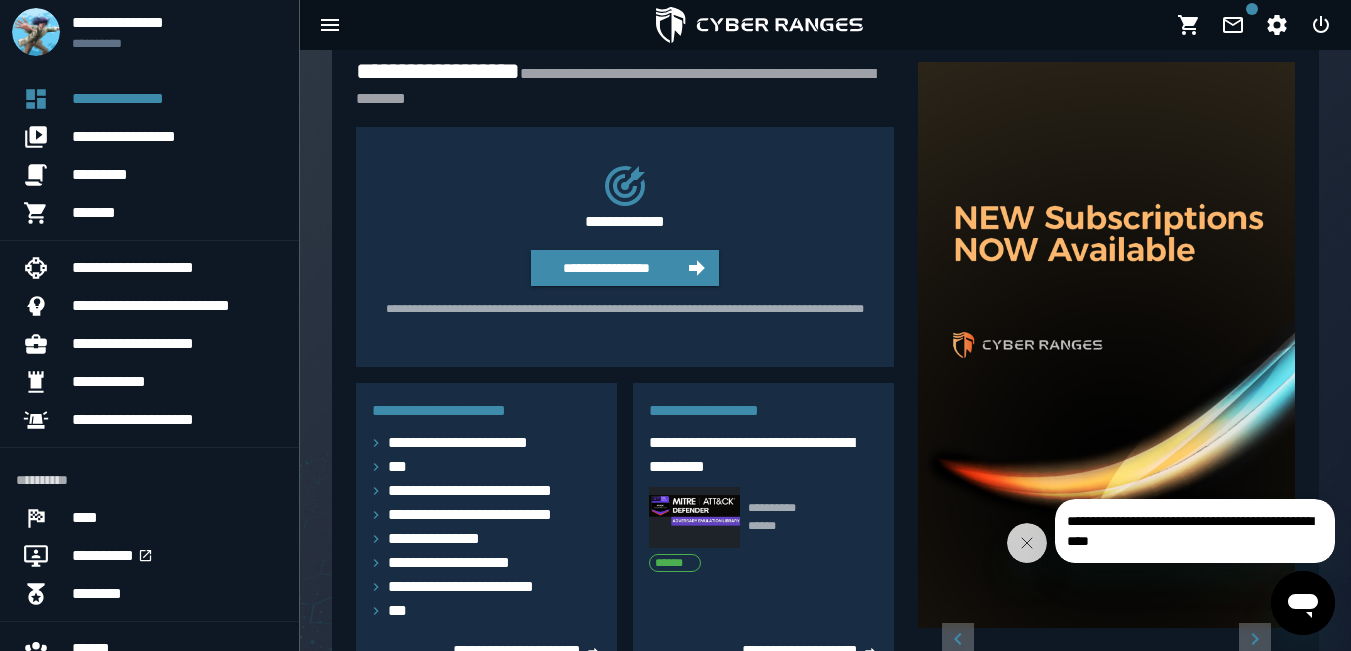 click on "**********" at bounding box center (617, 239) 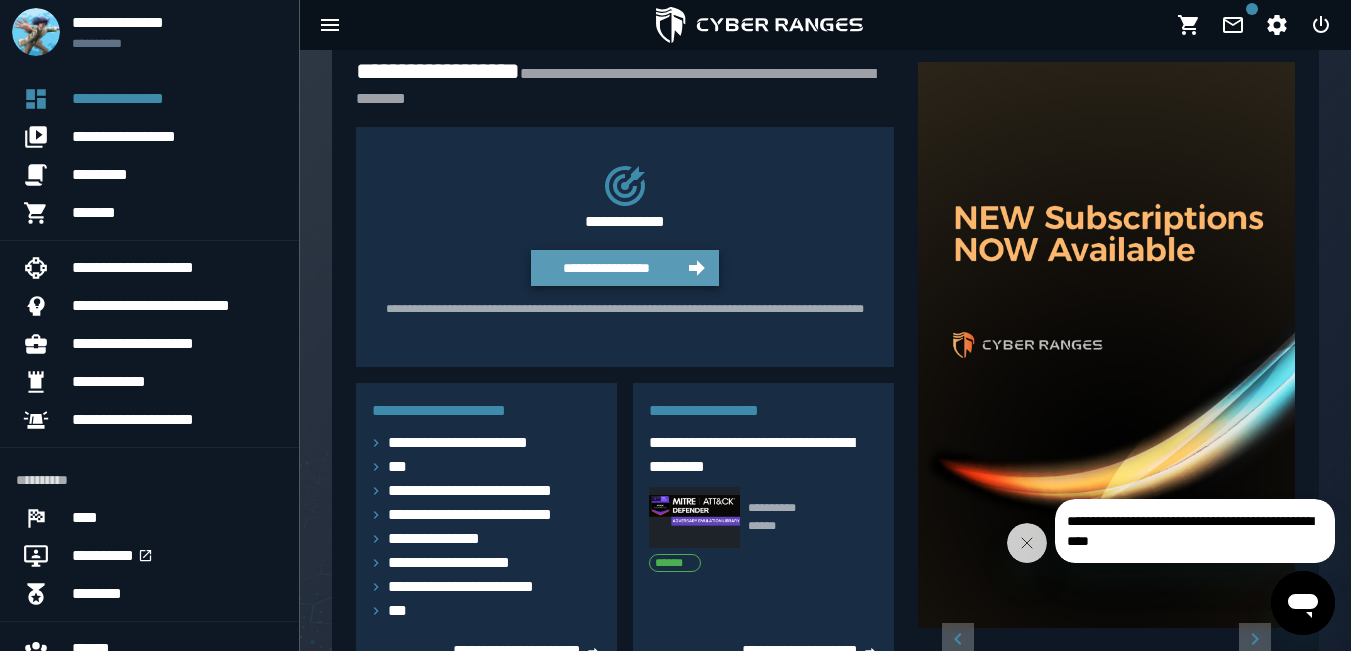 click on "**********" at bounding box center [606, 268] 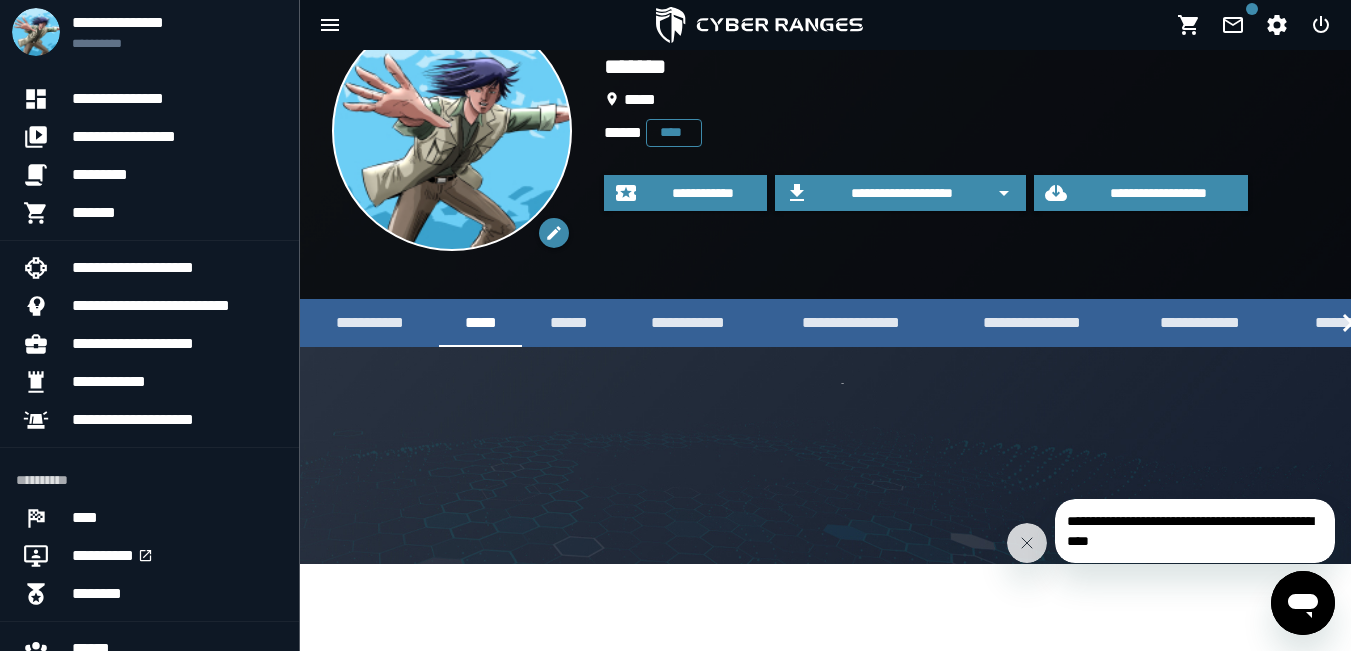 scroll, scrollTop: 0, scrollLeft: 0, axis: both 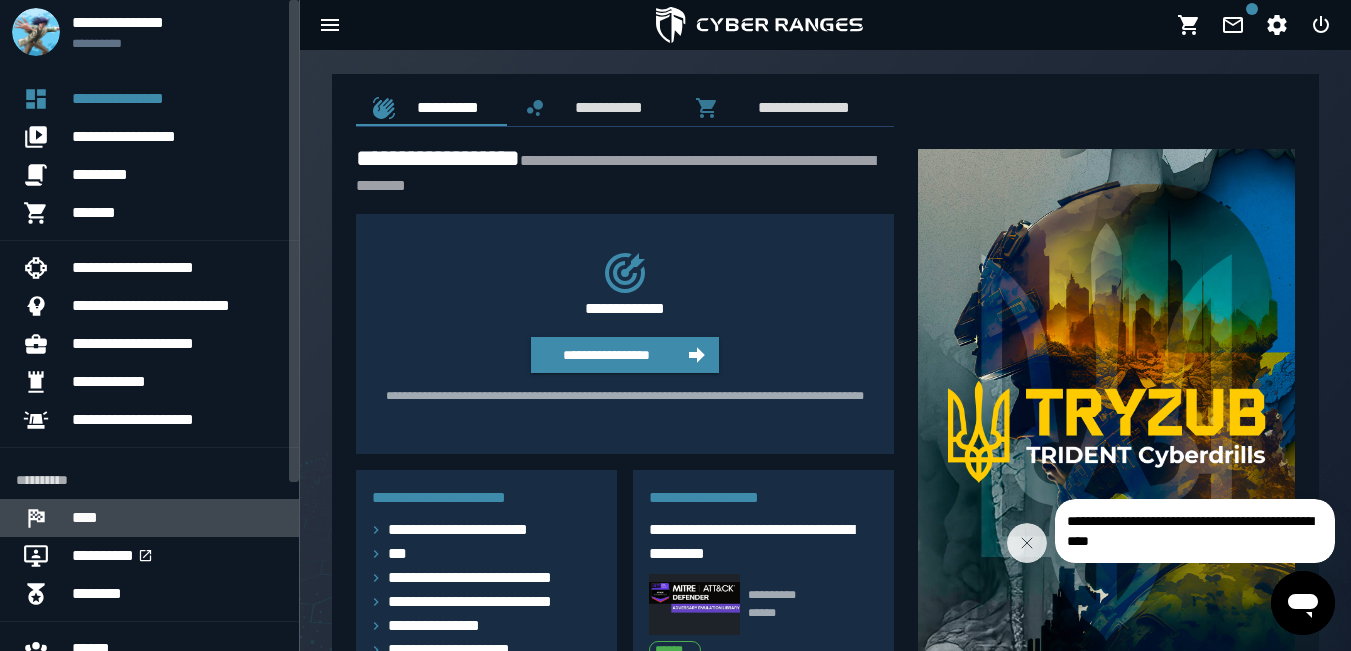 click on "****" at bounding box center (177, 518) 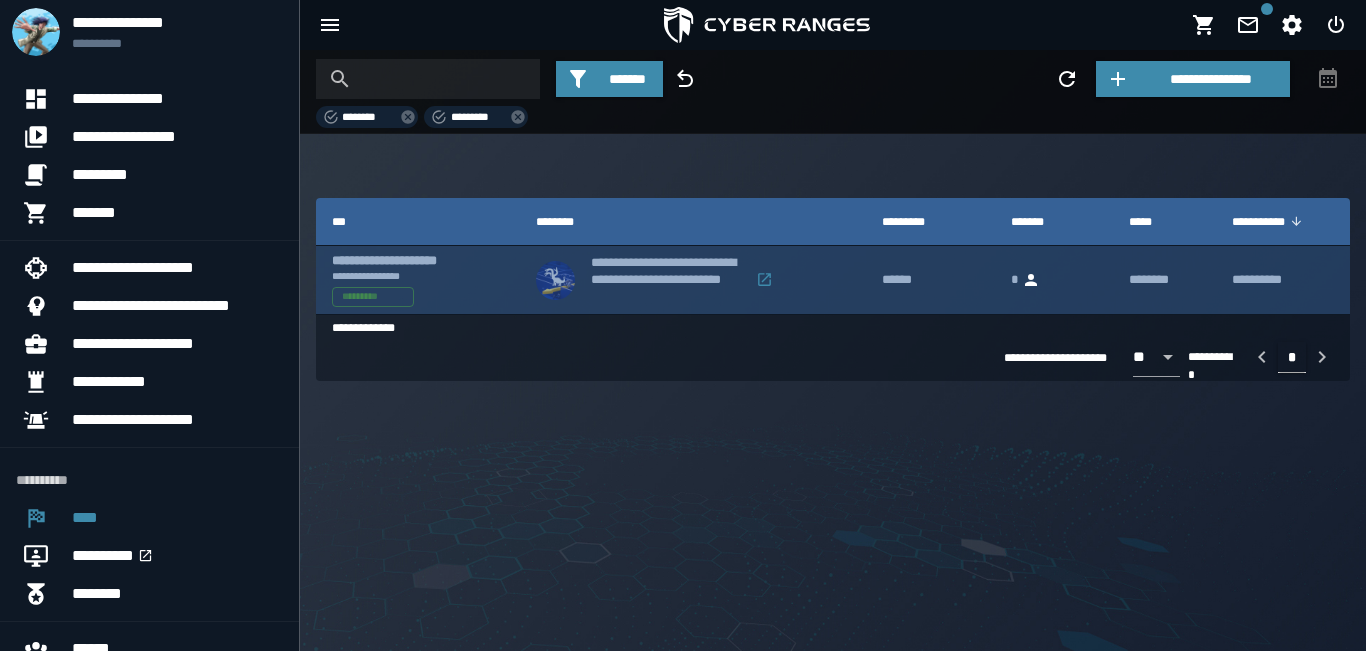 click on "**********" at bounding box center (650, 280) 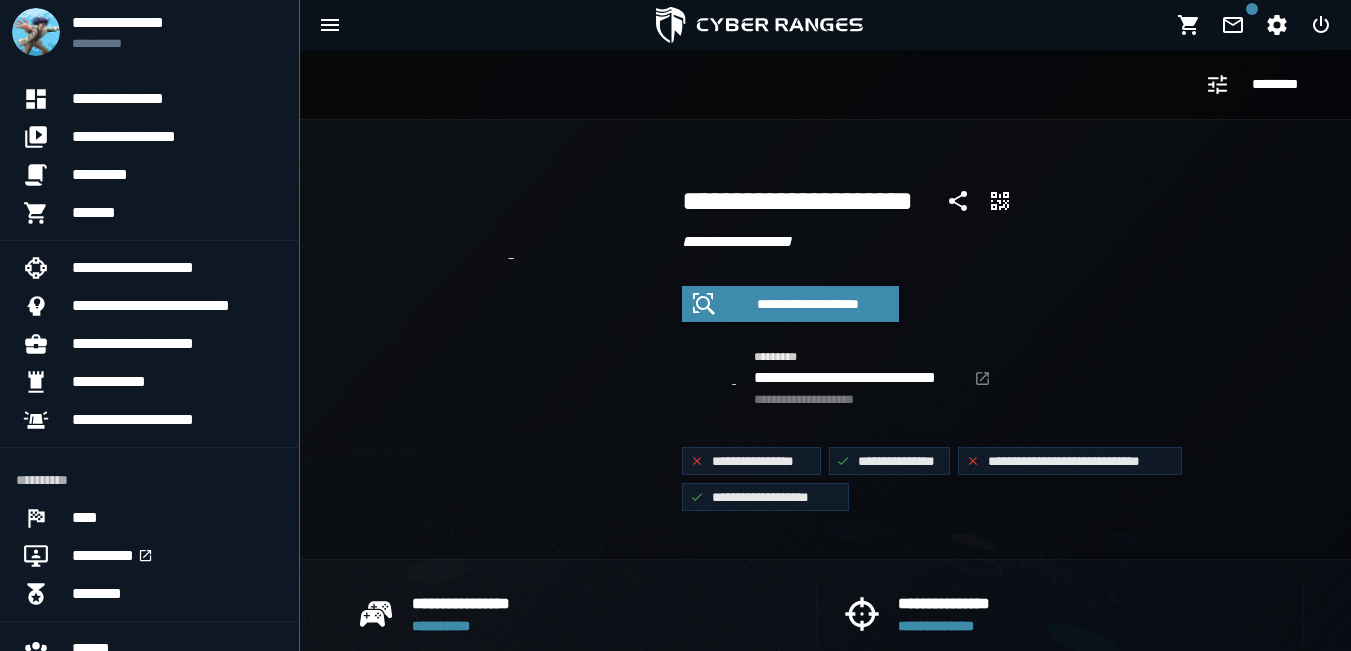 click at bounding box center (491, 257) 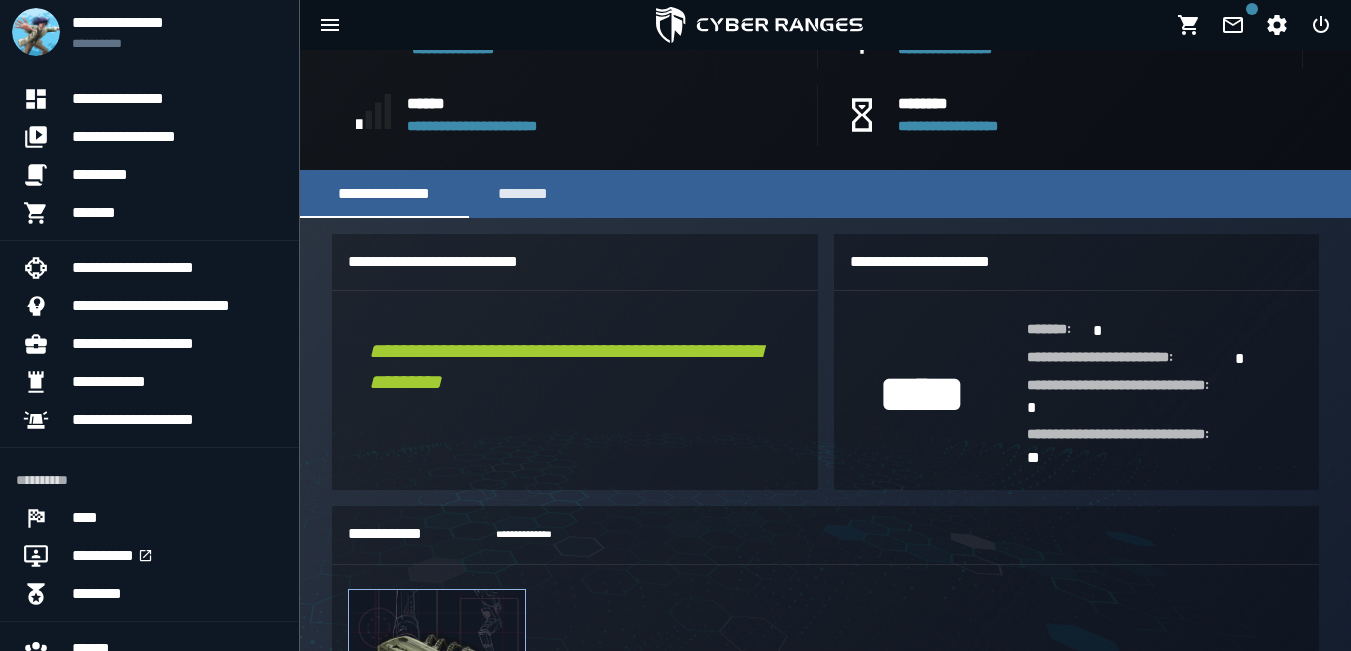 scroll, scrollTop: 575, scrollLeft: 0, axis: vertical 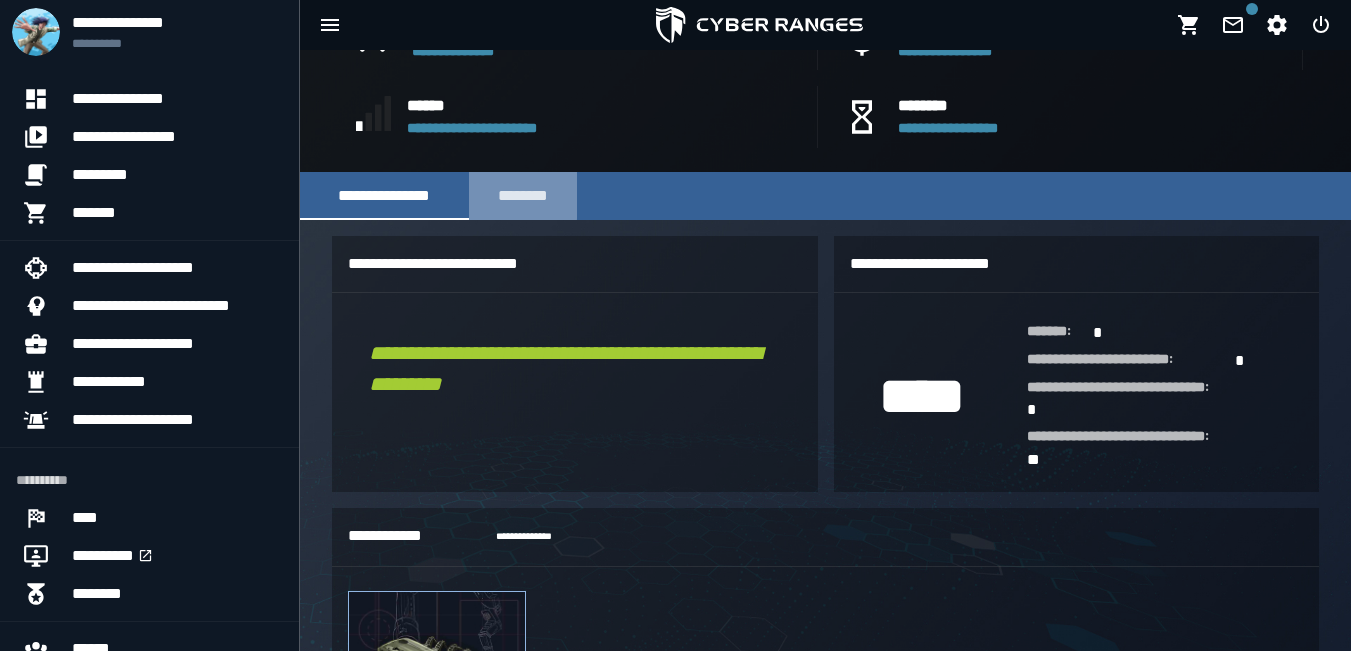 click on "********" at bounding box center [523, 196] 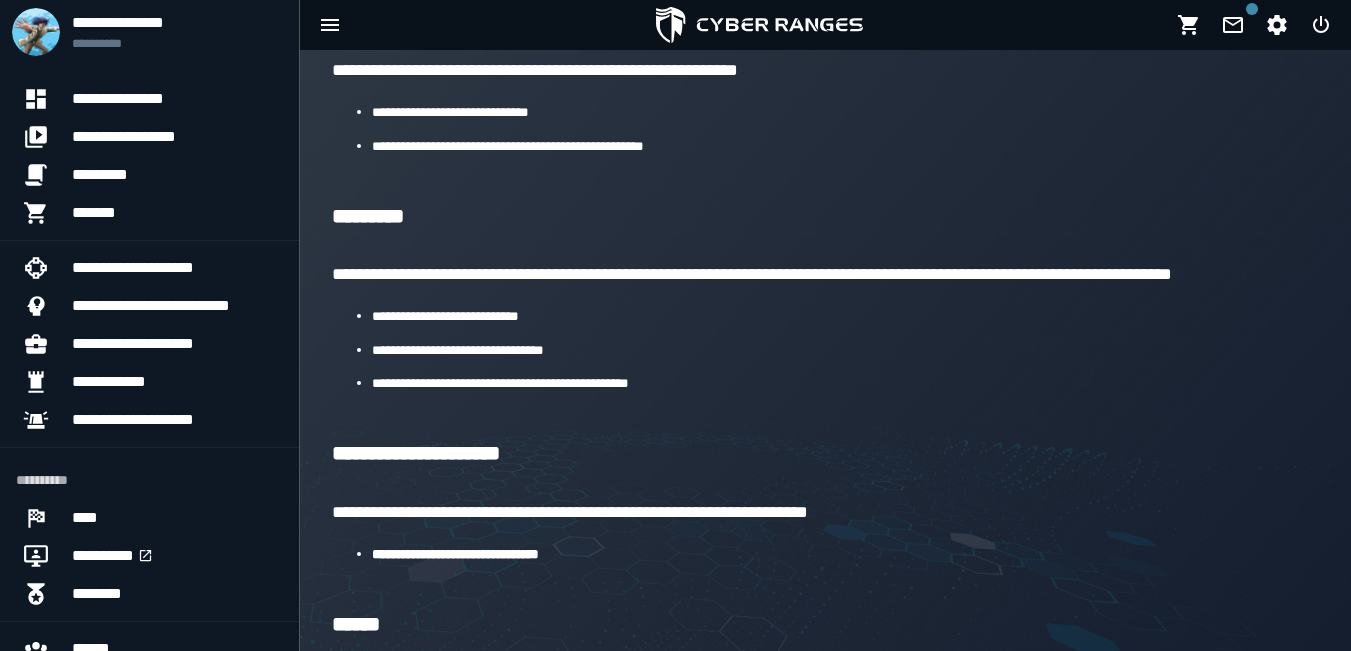 scroll, scrollTop: 1036, scrollLeft: 0, axis: vertical 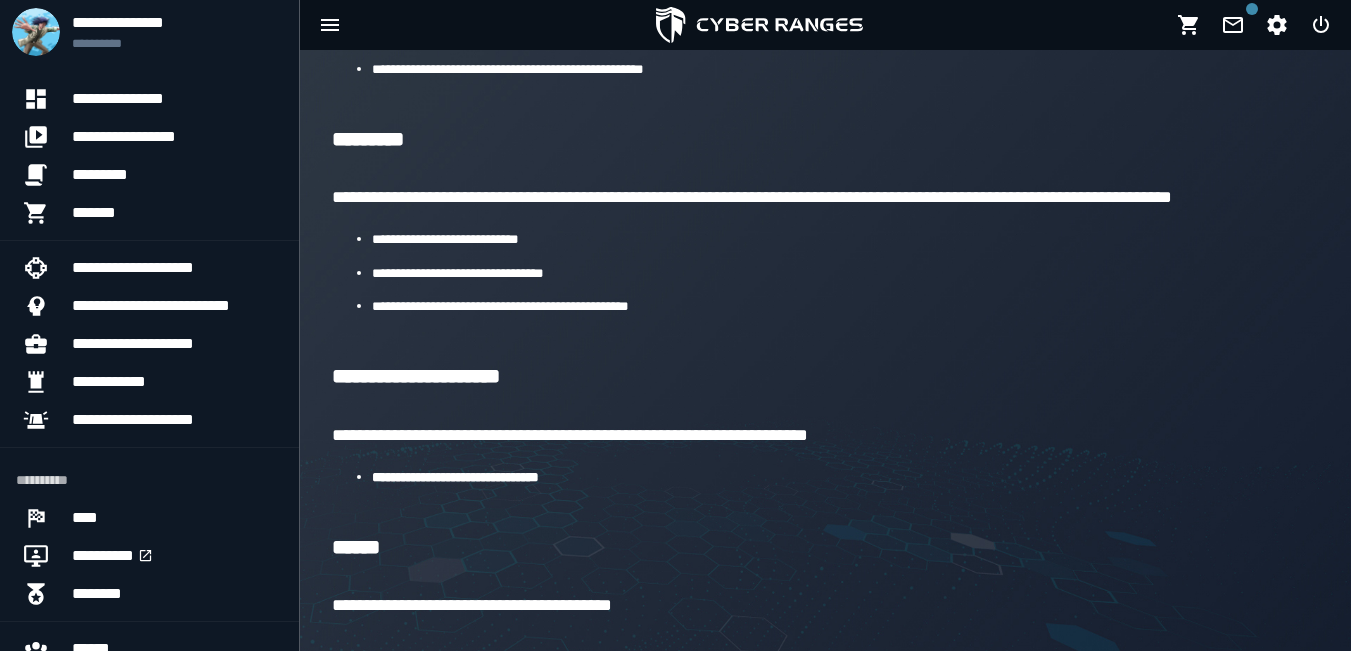click on "**********" at bounding box center [455, 477] 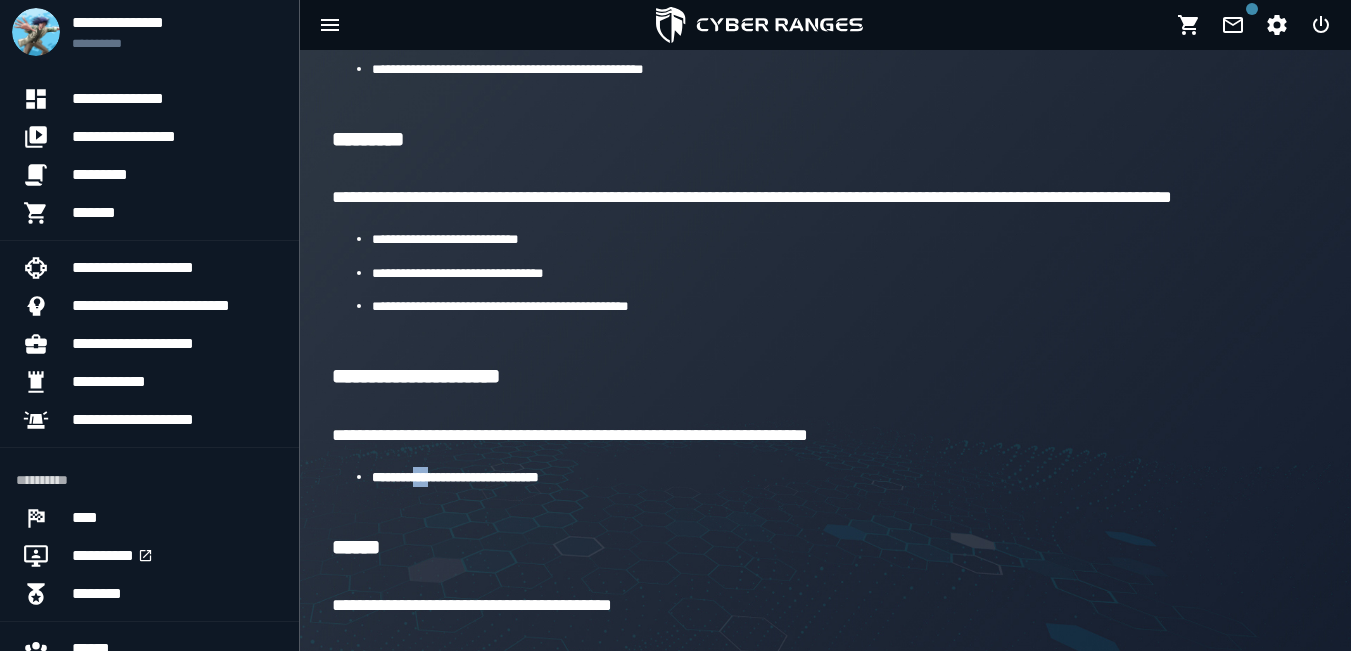 click on "**********" at bounding box center (455, 477) 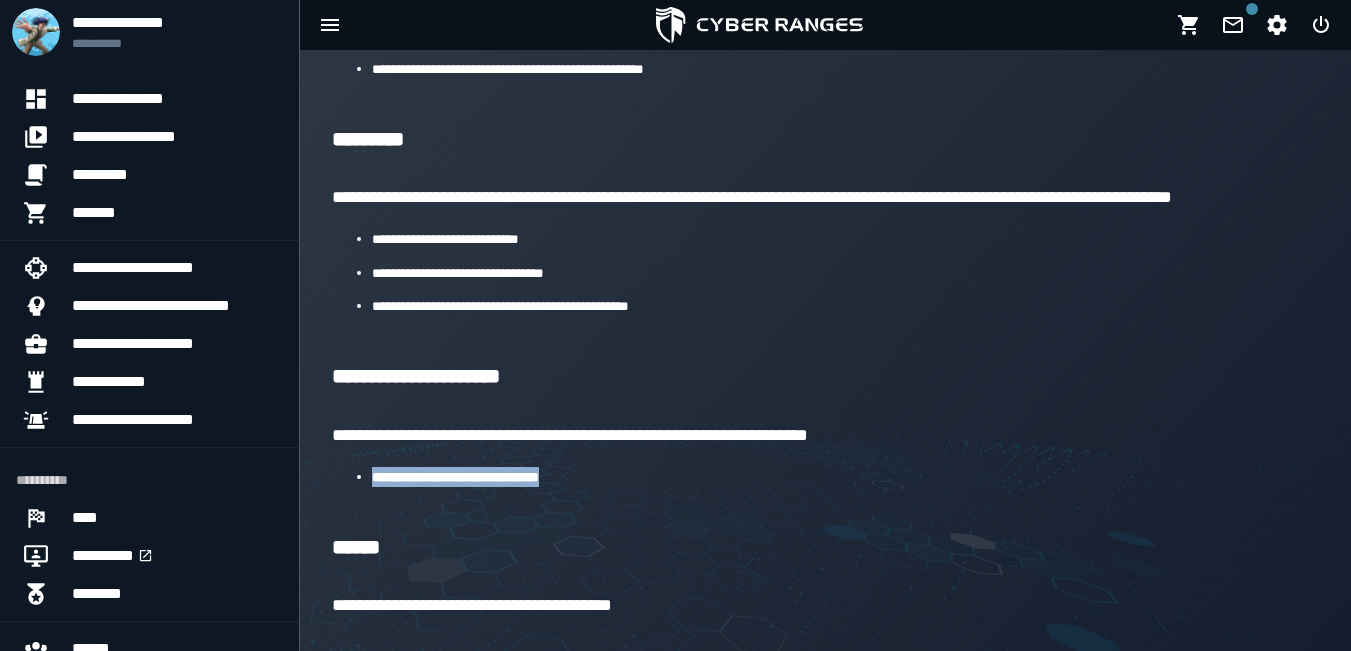click on "**********" at bounding box center [455, 477] 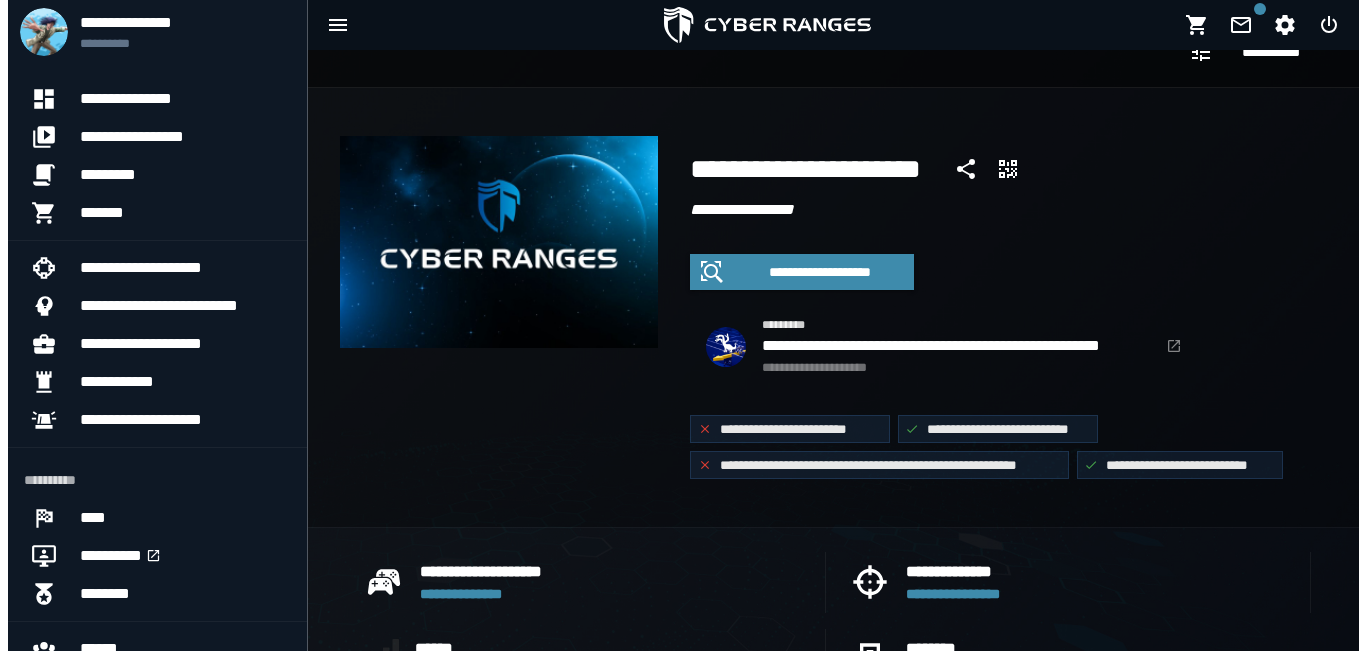 scroll, scrollTop: 0, scrollLeft: 0, axis: both 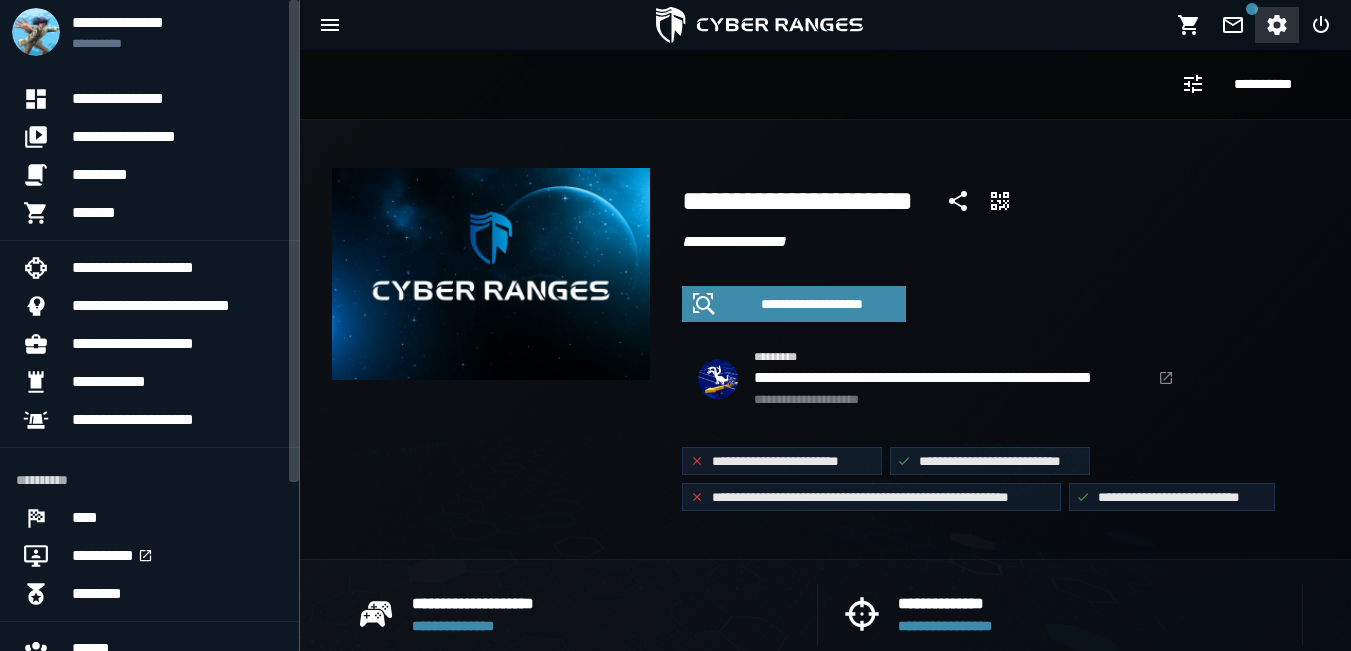 click 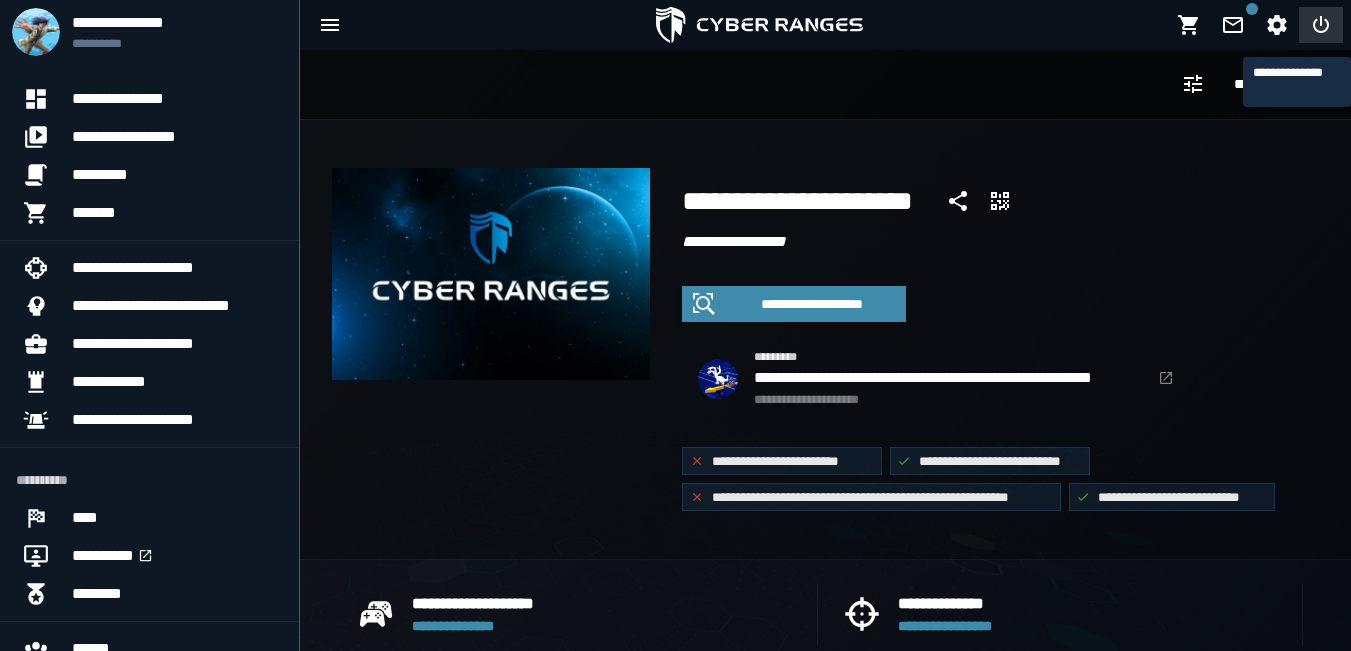 click 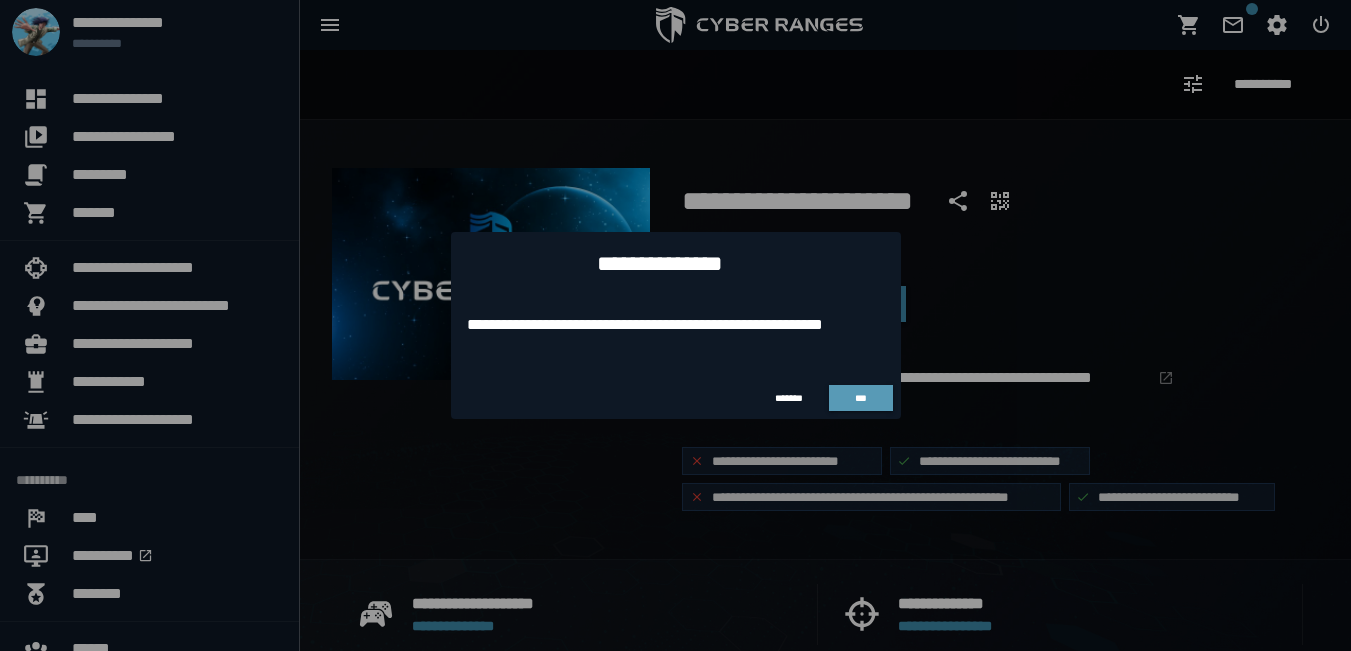 click on "***" at bounding box center (861, 398) 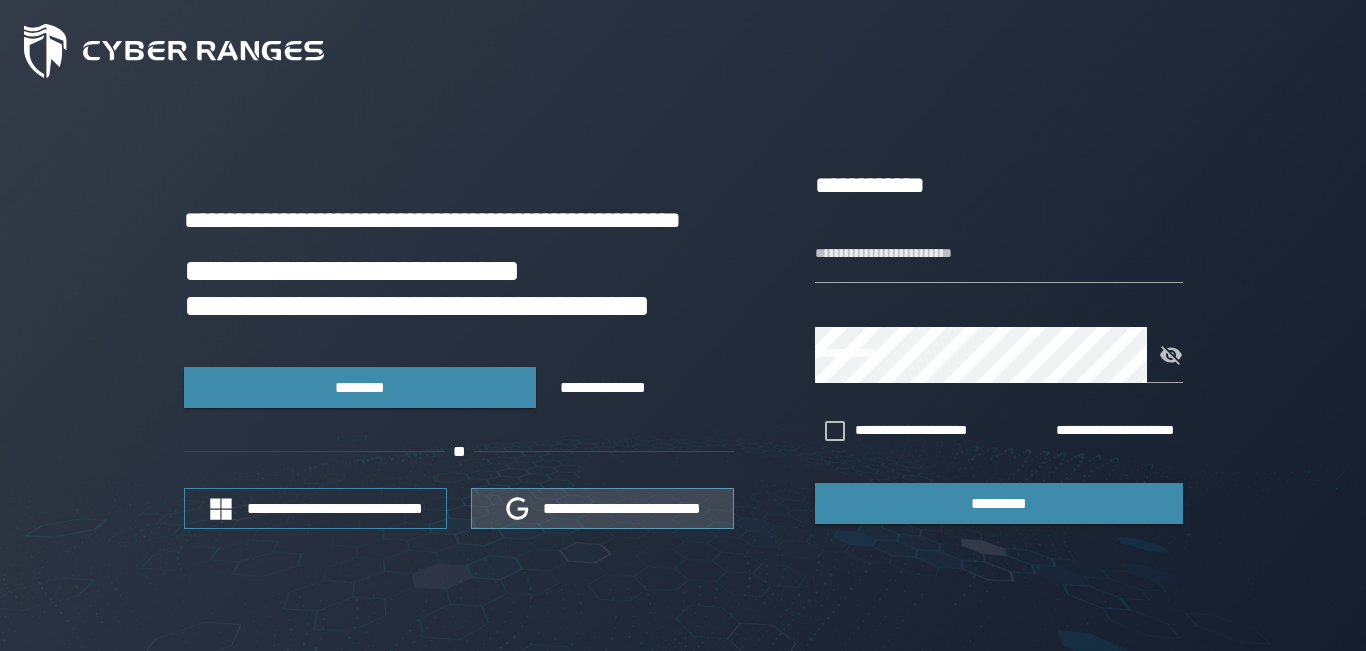 click on "**********" at bounding box center [622, 508] 